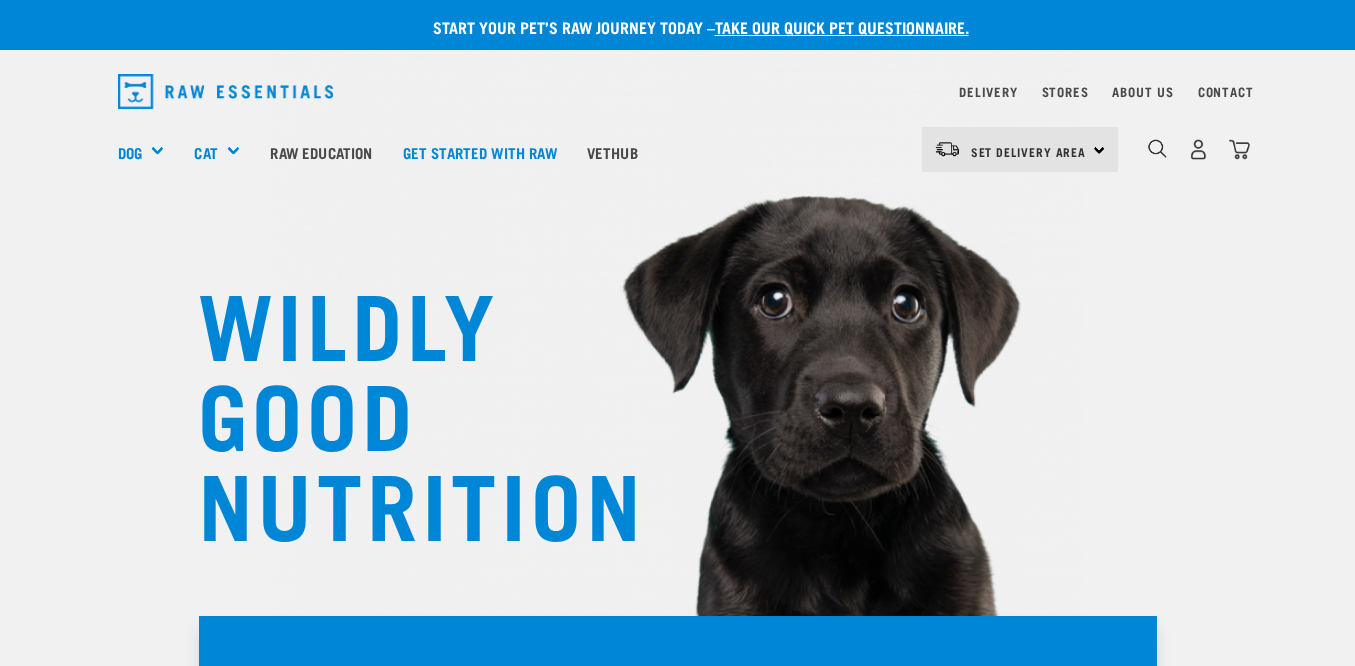 scroll, scrollTop: 0, scrollLeft: 0, axis: both 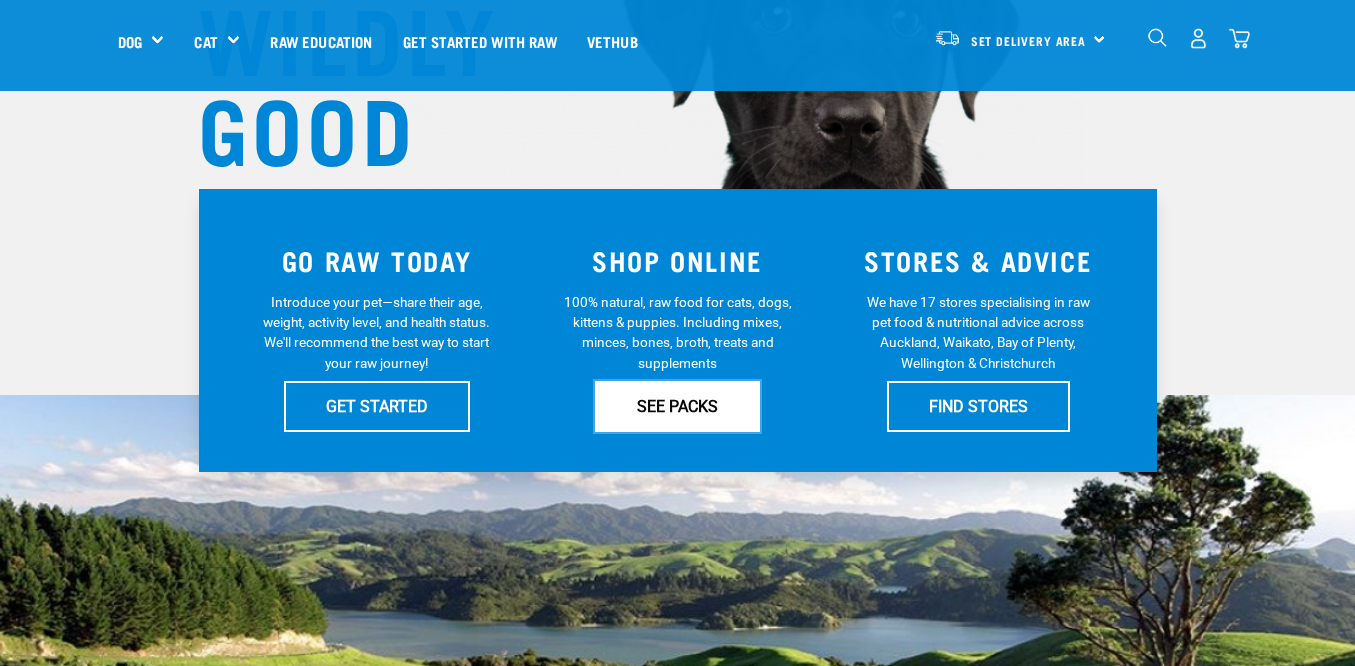 click on "SEE PACKS" at bounding box center (677, 406) 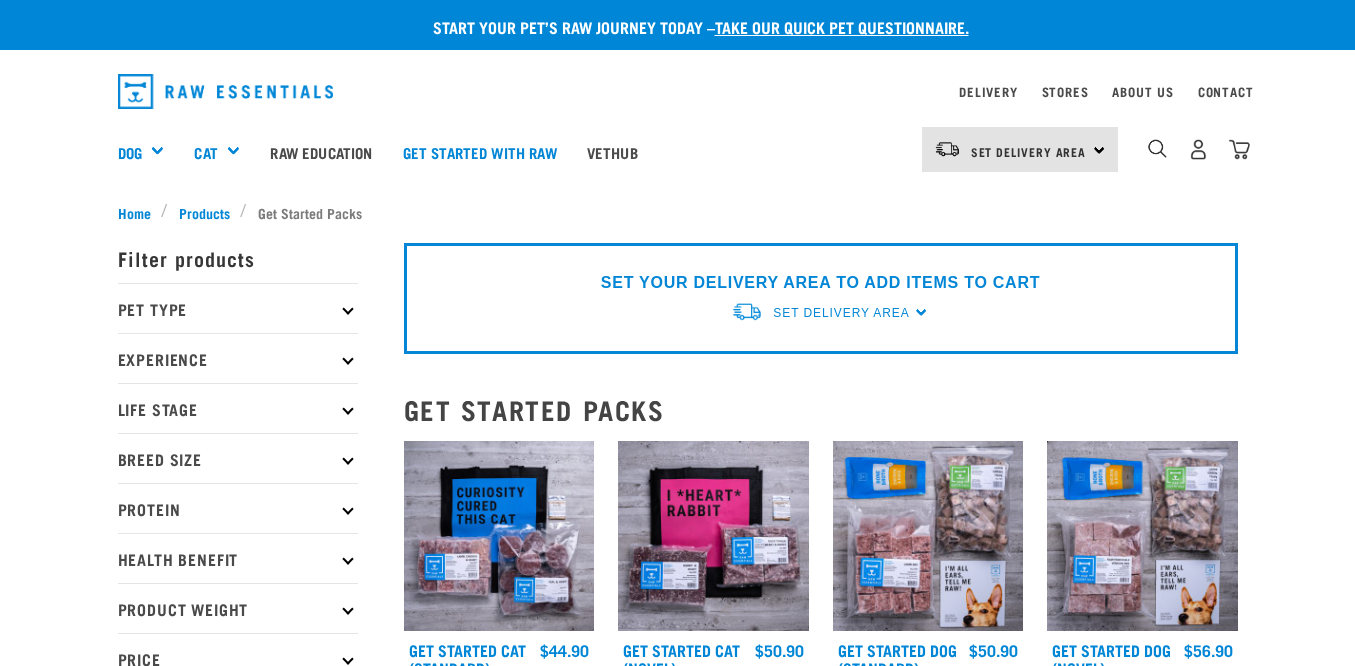 scroll, scrollTop: 0, scrollLeft: 0, axis: both 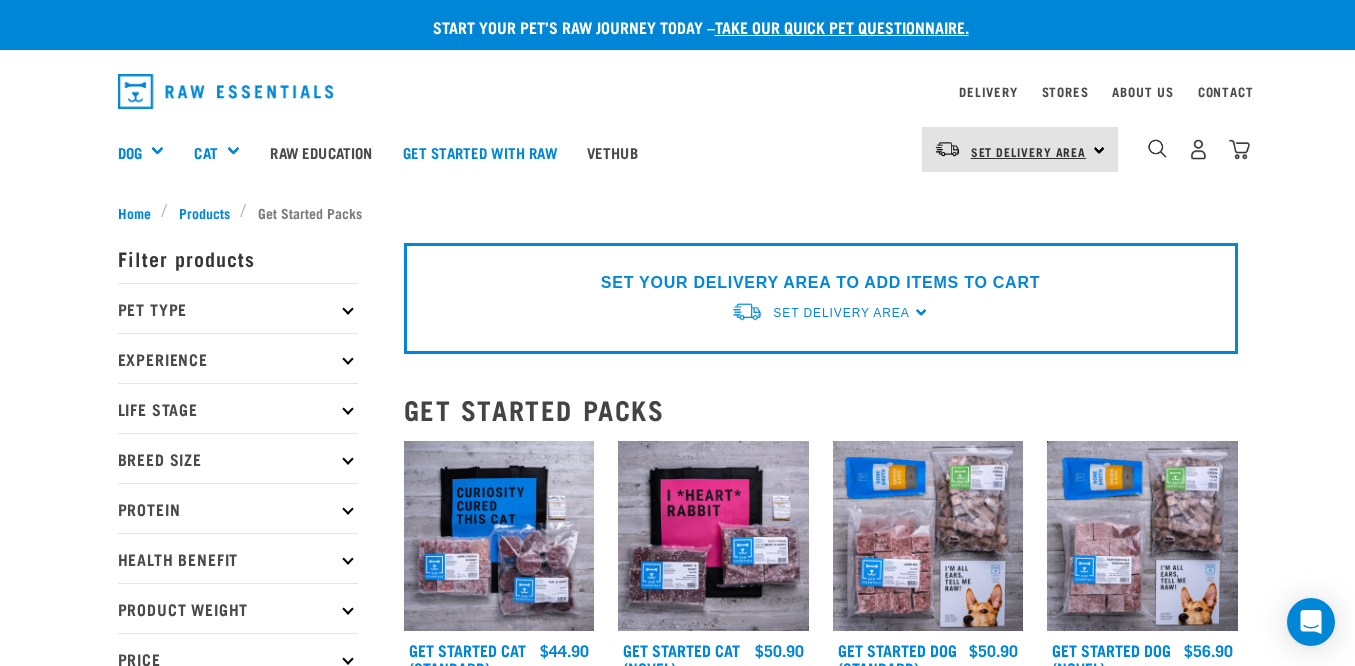 click on "Set Delivery Area" at bounding box center [1029, 151] 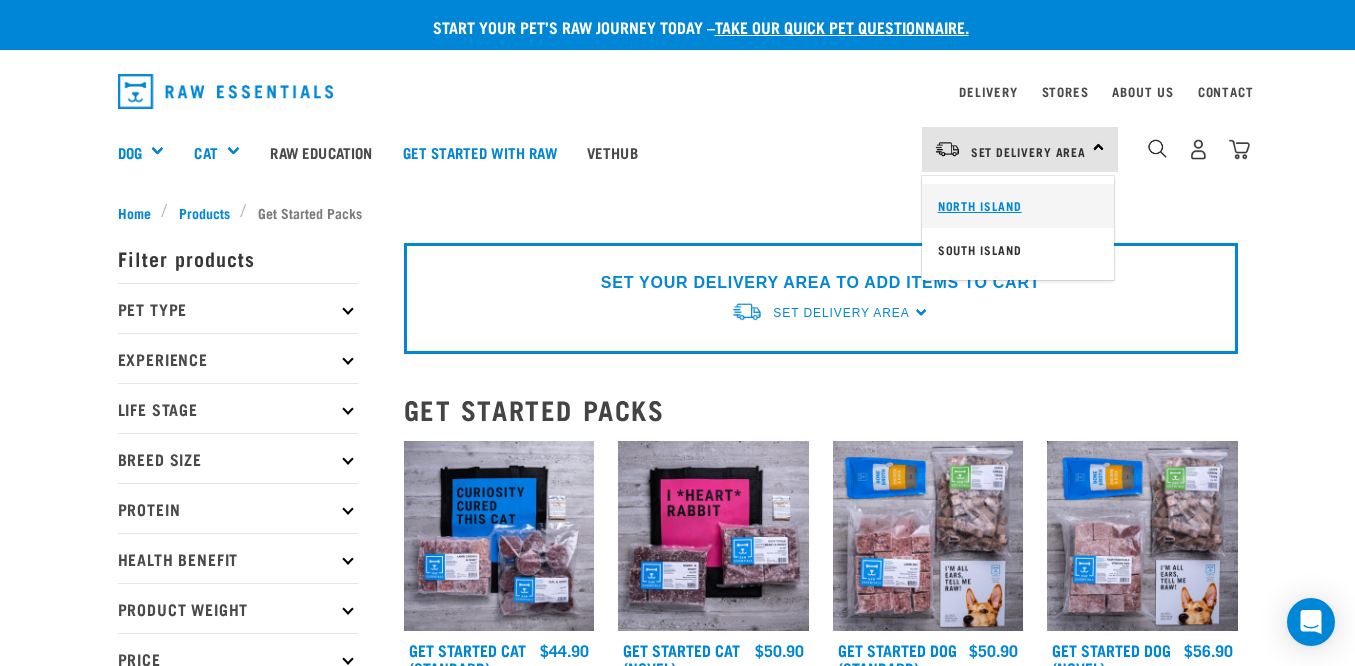 click on "North Island" at bounding box center (1018, 206) 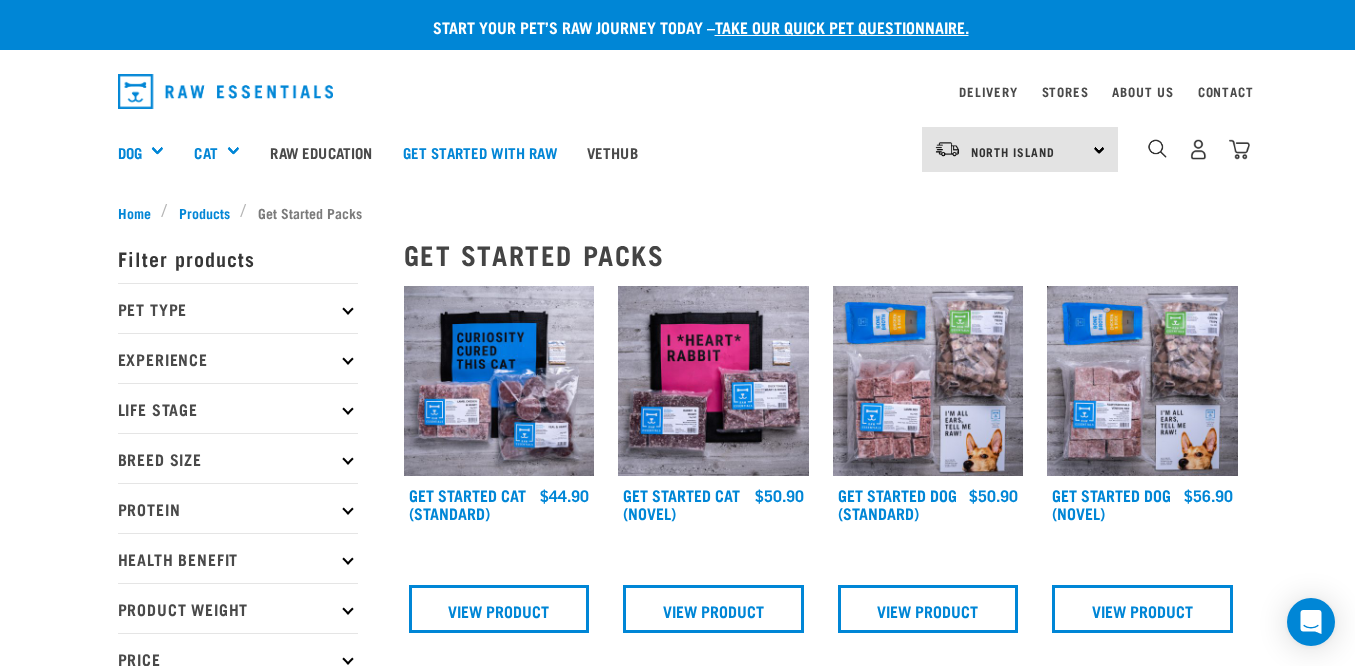 scroll, scrollTop: 0, scrollLeft: 0, axis: both 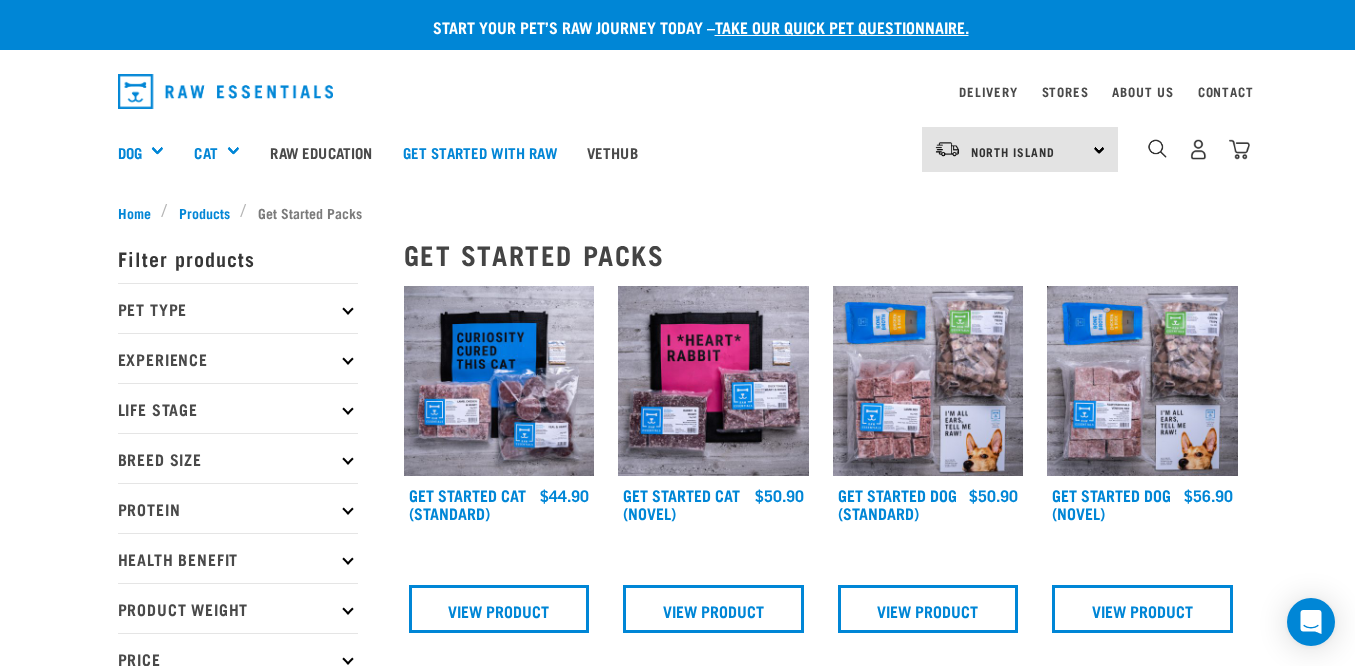 click on "North Island
North Island
South Island" at bounding box center [1020, 149] 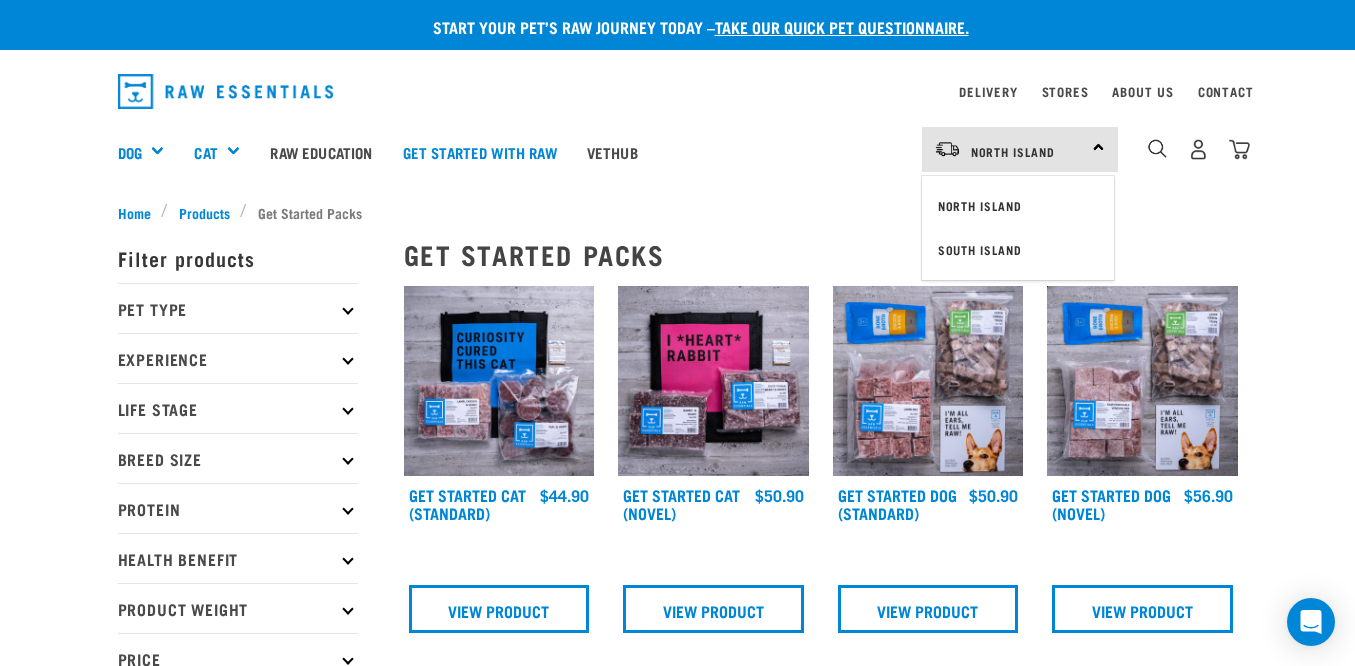 click on "North Island
North Island
South Island" at bounding box center [1020, 149] 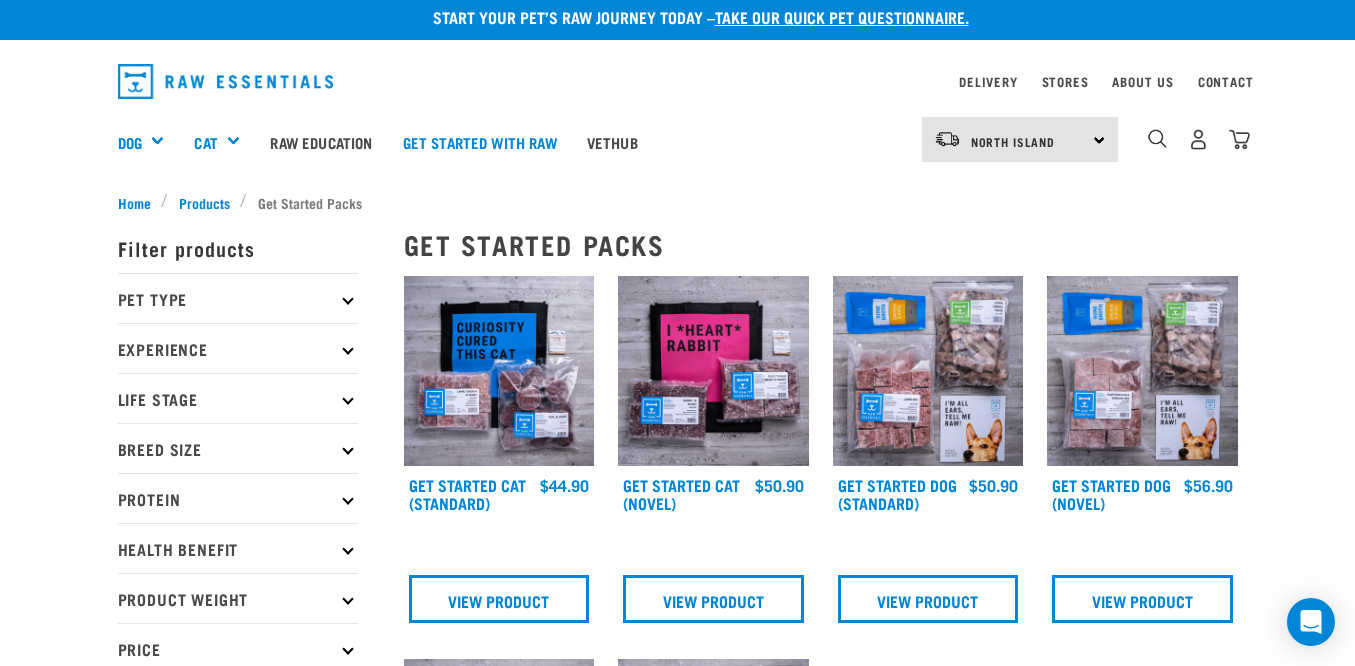 scroll, scrollTop: 0, scrollLeft: 0, axis: both 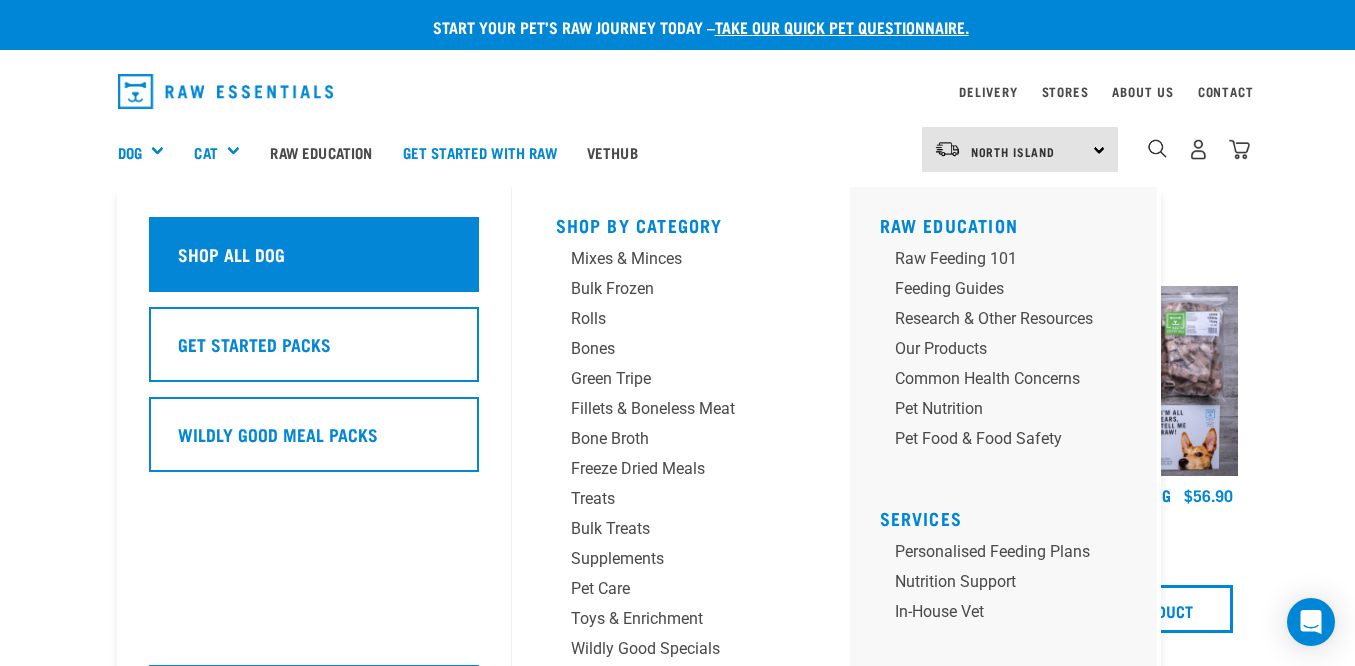 click on "Shop All Dog" at bounding box center [231, 254] 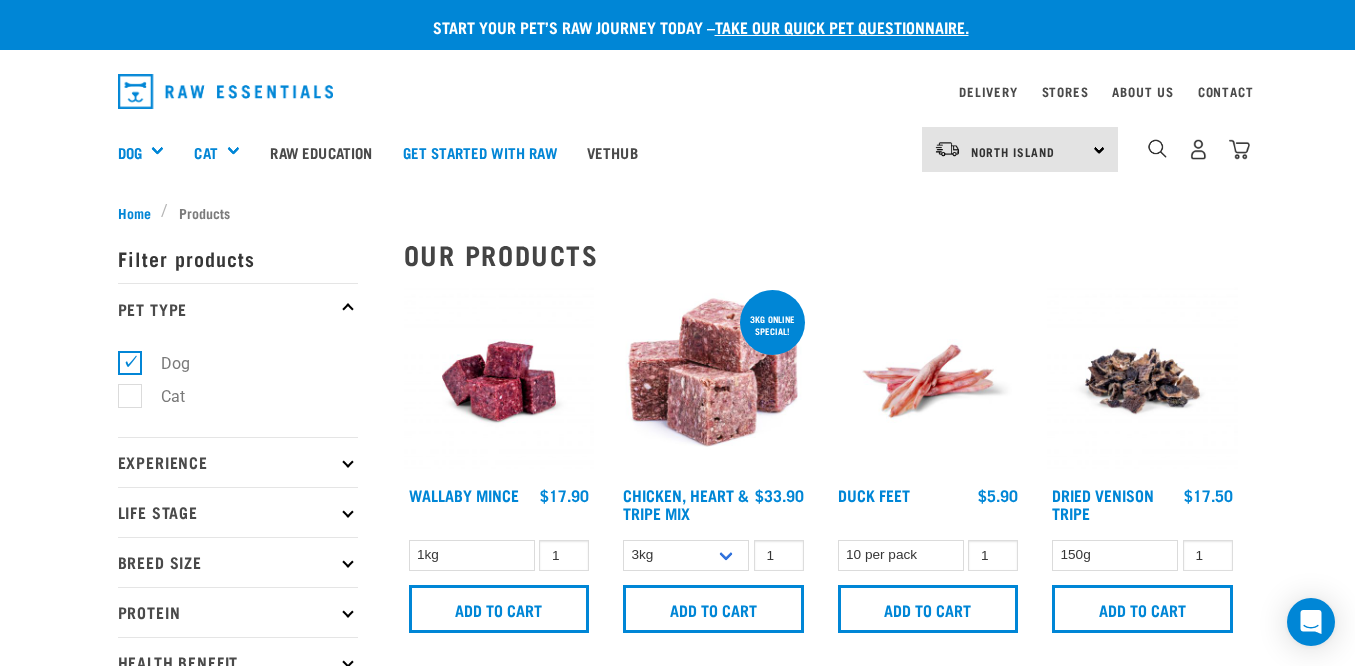 scroll, scrollTop: 0, scrollLeft: 0, axis: both 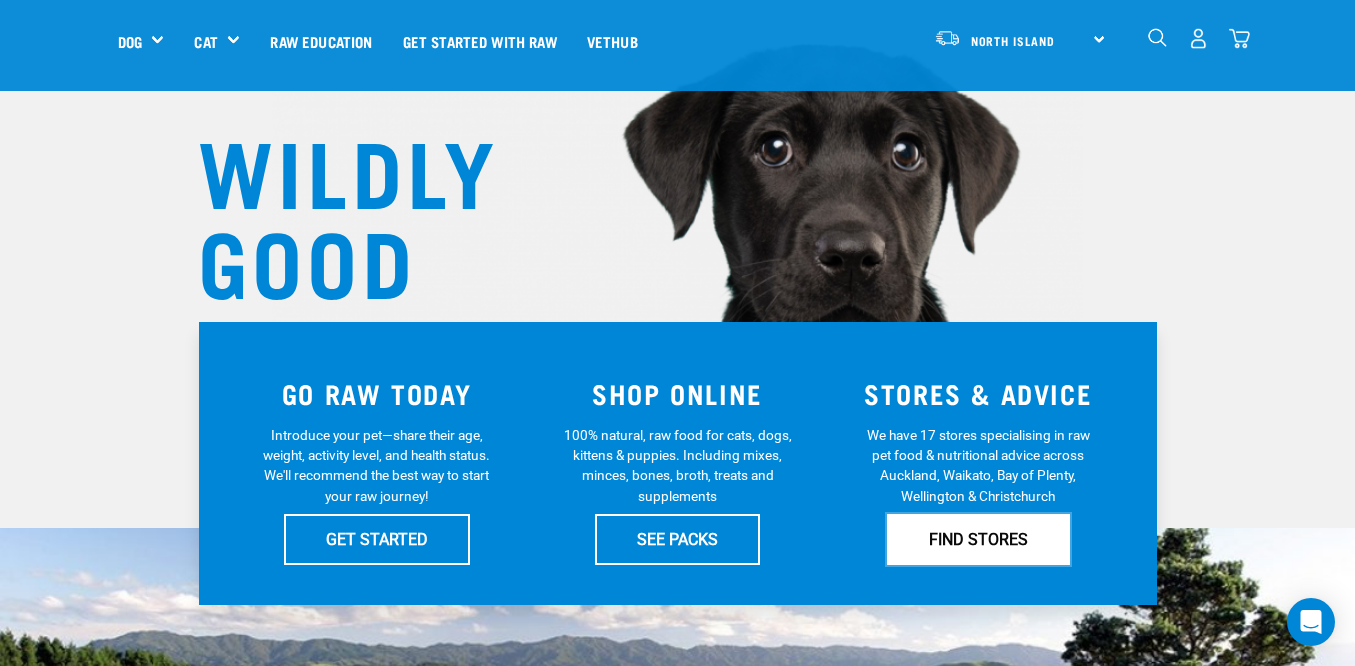 click on "FIND STORES" at bounding box center [978, 539] 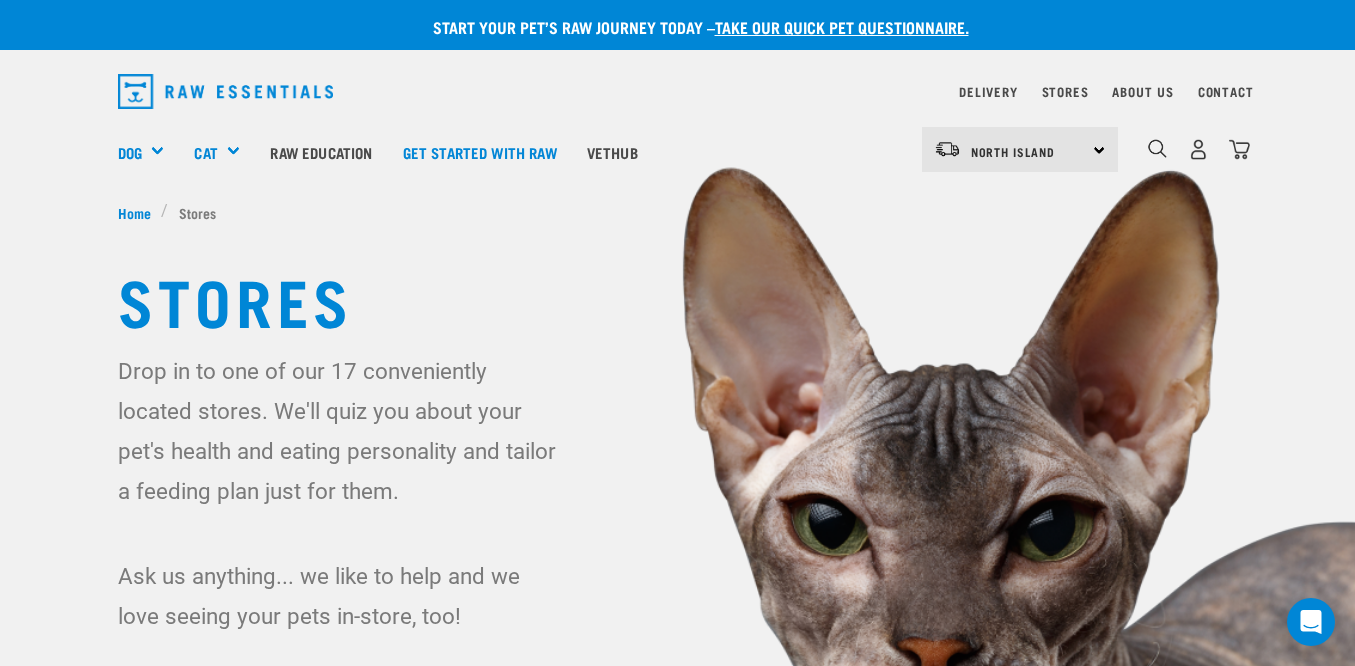 scroll, scrollTop: 0, scrollLeft: 0, axis: both 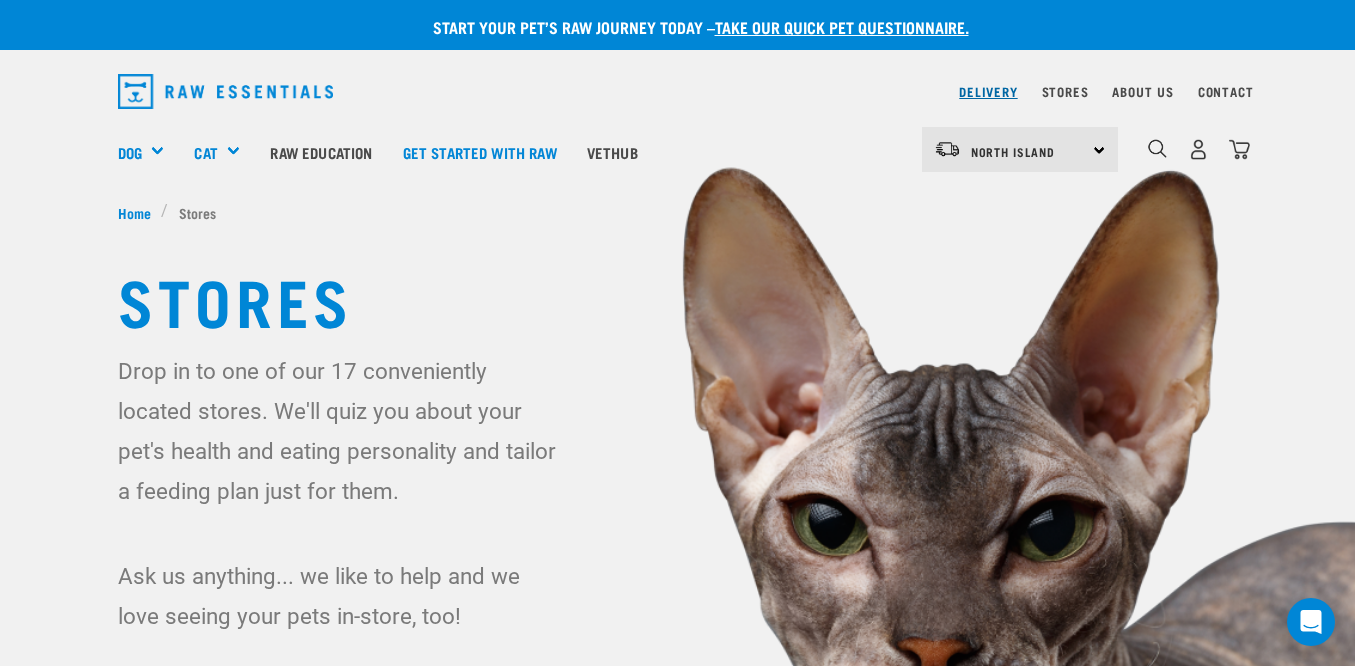 click on "Delivery" at bounding box center [988, 91] 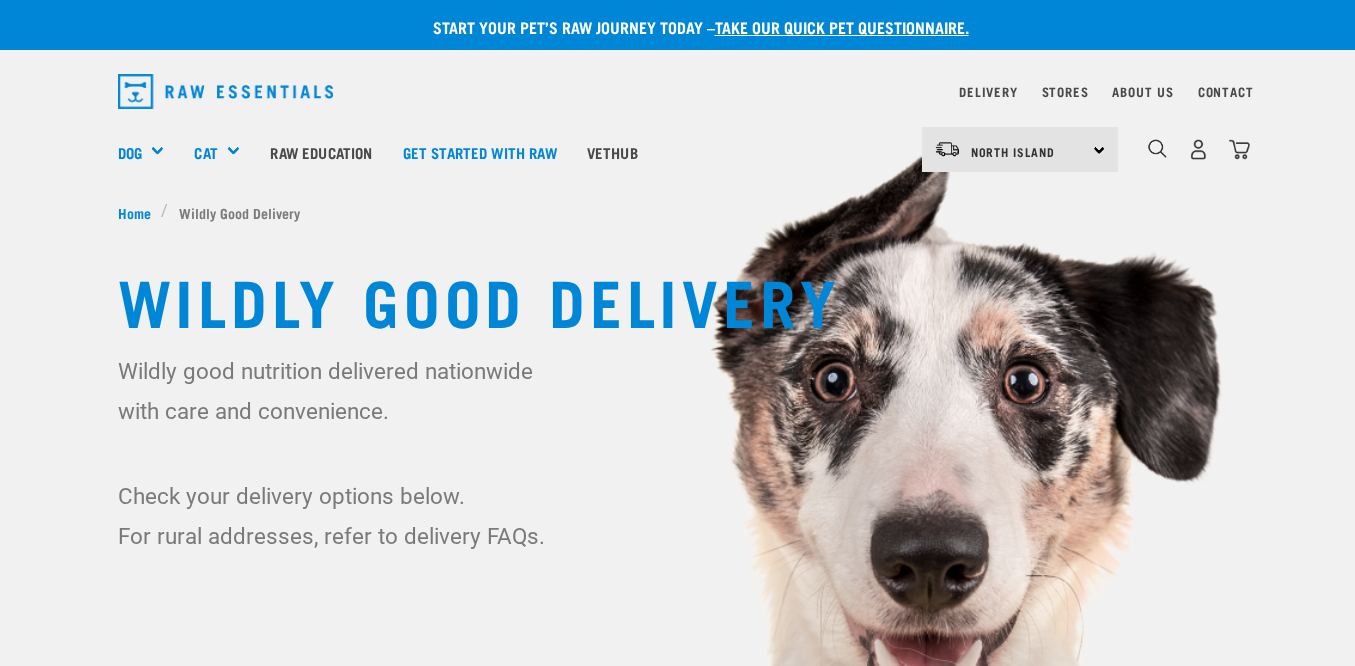 scroll, scrollTop: 0, scrollLeft: 0, axis: both 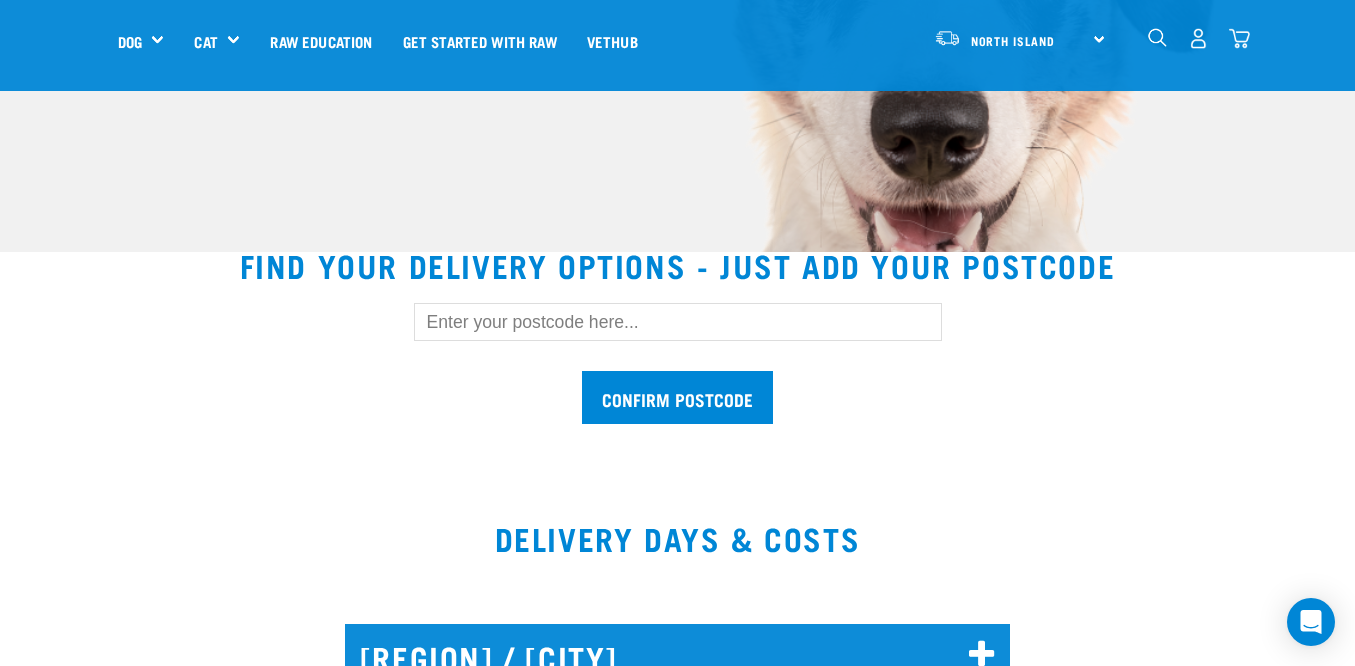 click at bounding box center (678, 322) 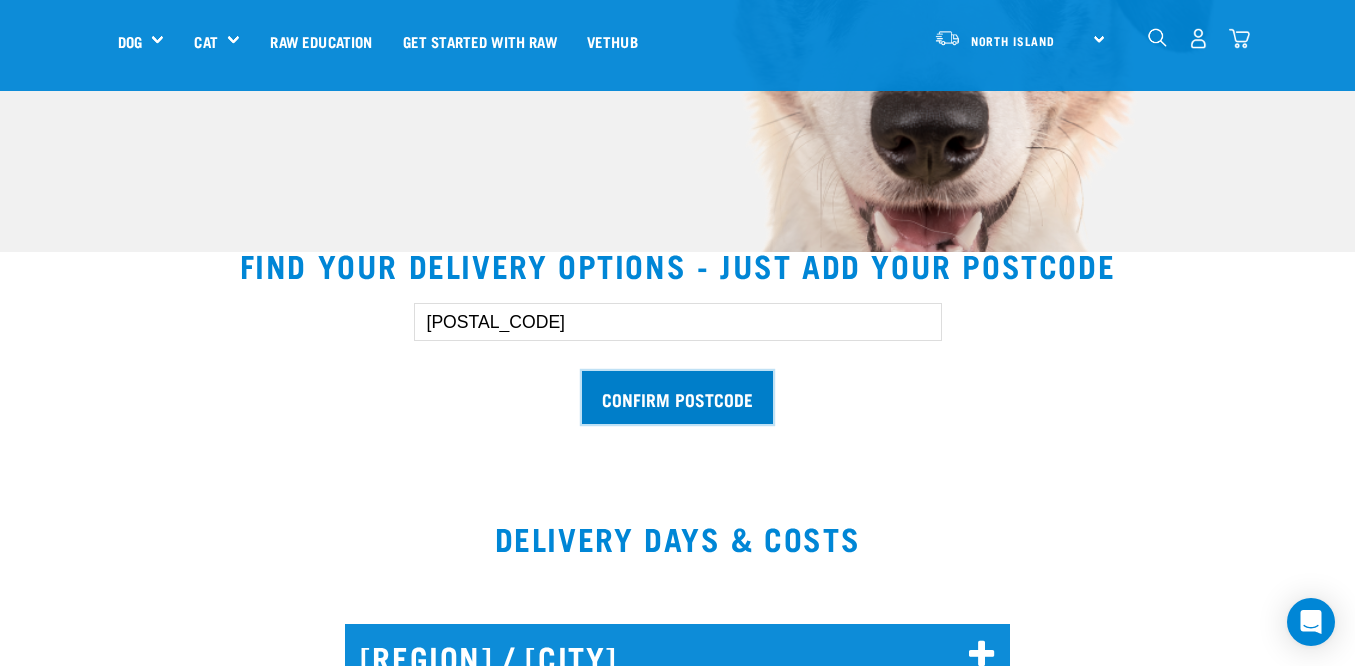 click on "Confirm postcode" at bounding box center [677, 397] 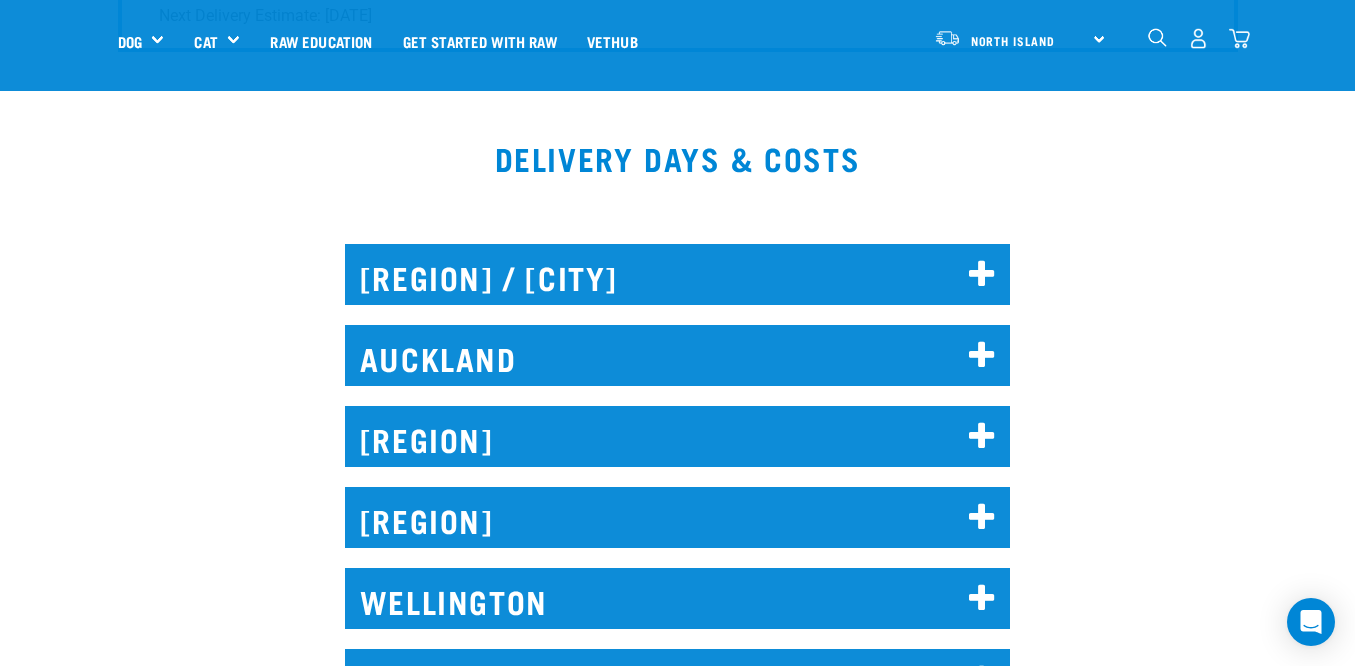 scroll, scrollTop: 2000, scrollLeft: 0, axis: vertical 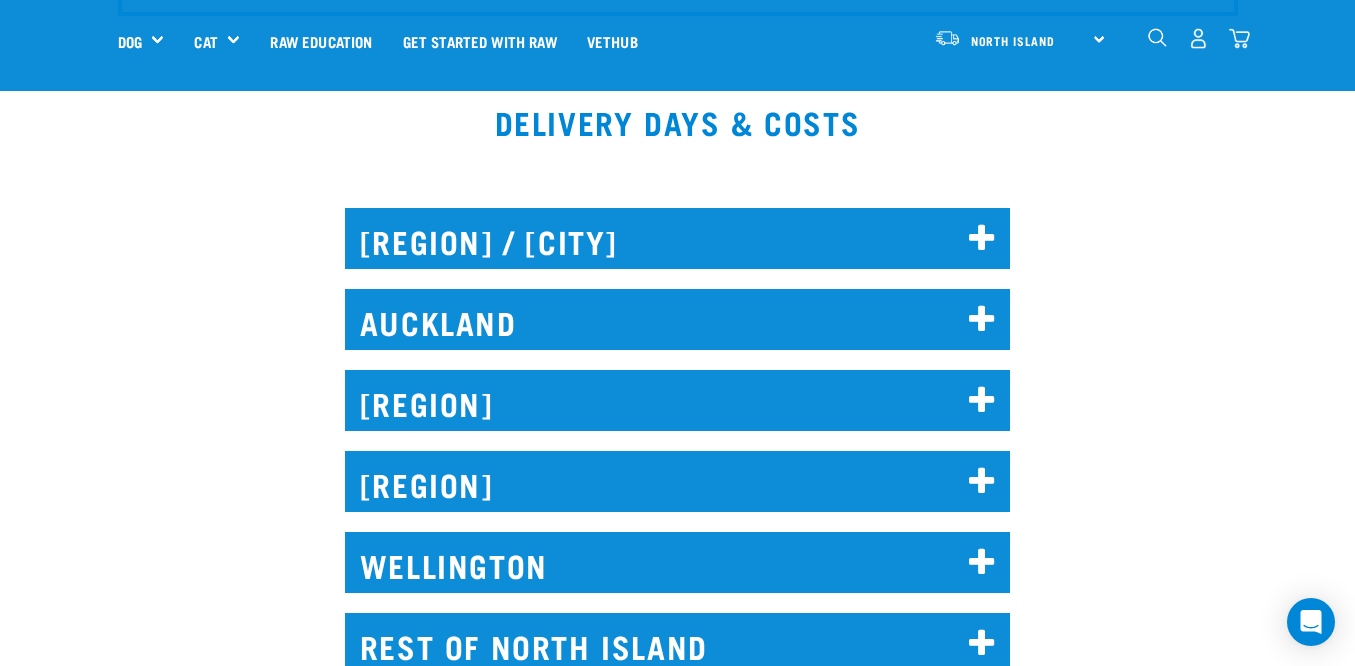 click on "WAIKATO" at bounding box center [678, 400] 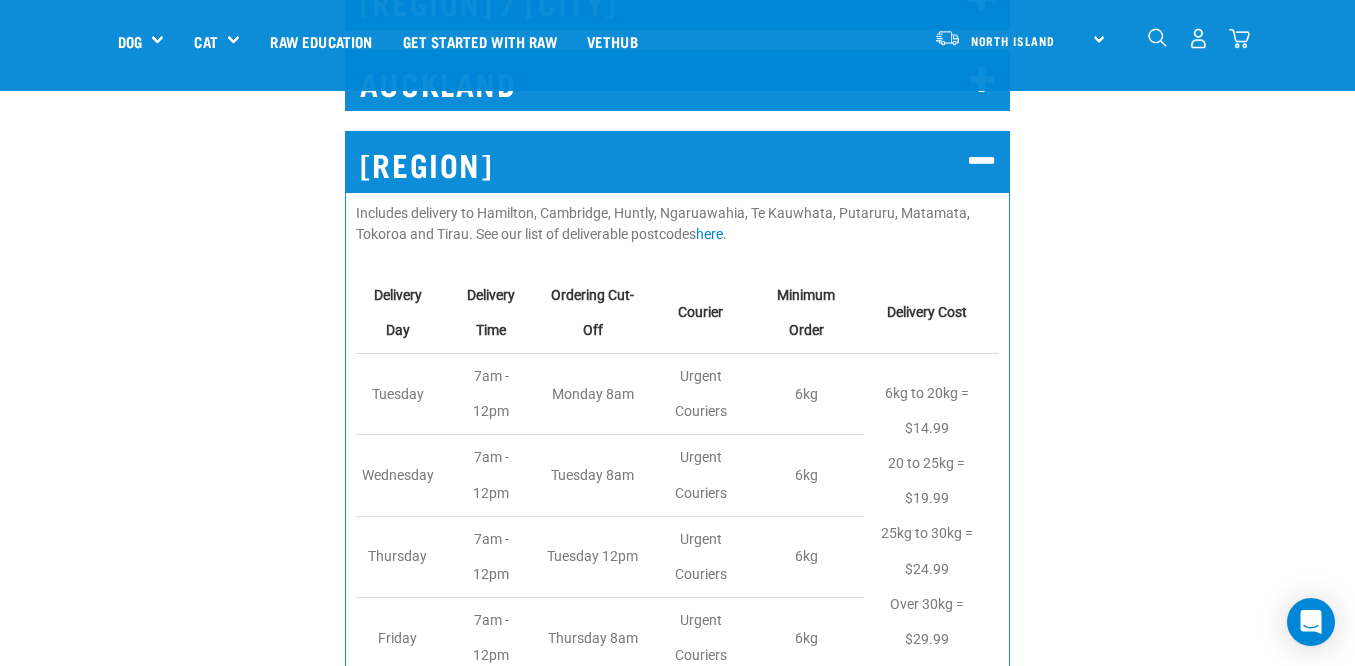 scroll, scrollTop: 2214, scrollLeft: 0, axis: vertical 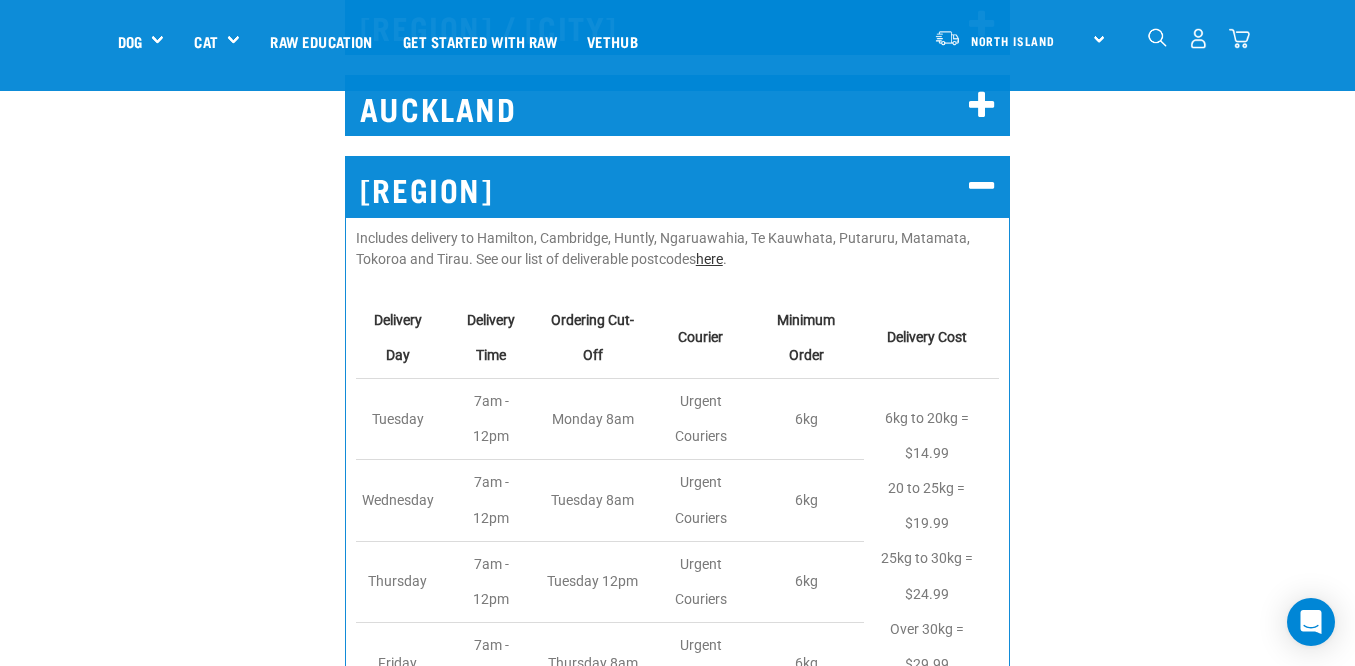click on "here" at bounding box center [709, 259] 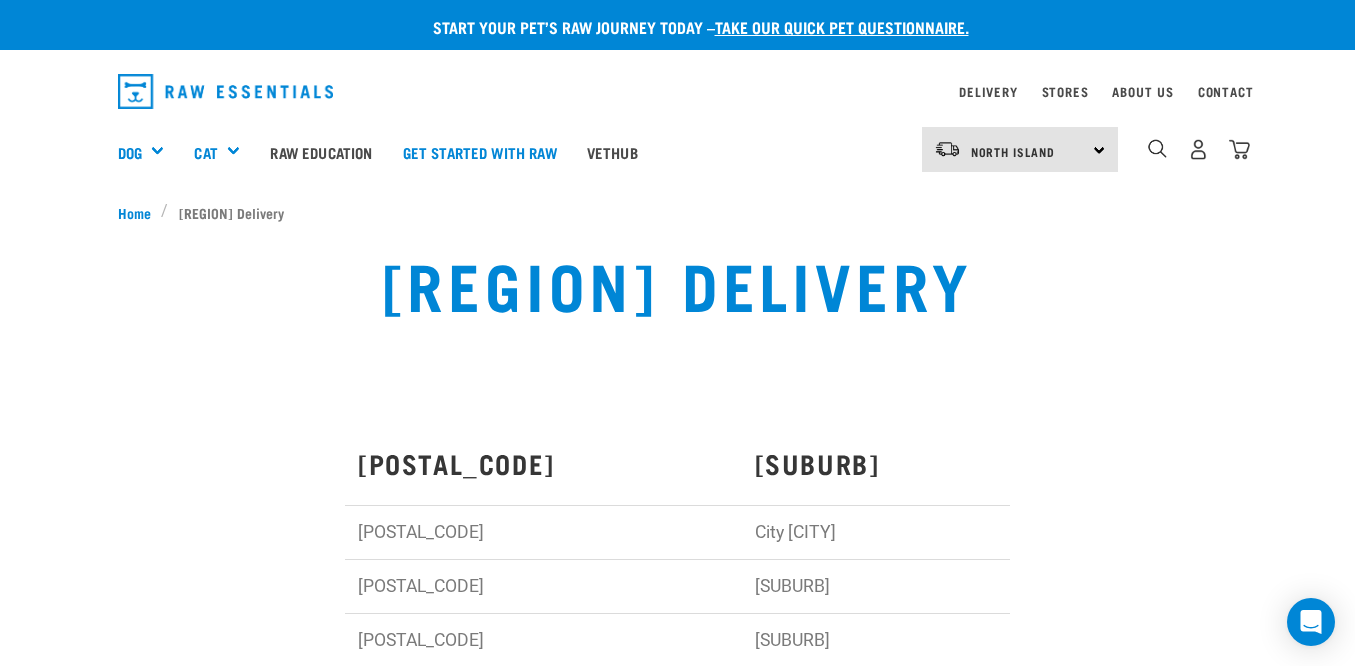 scroll, scrollTop: 0, scrollLeft: 0, axis: both 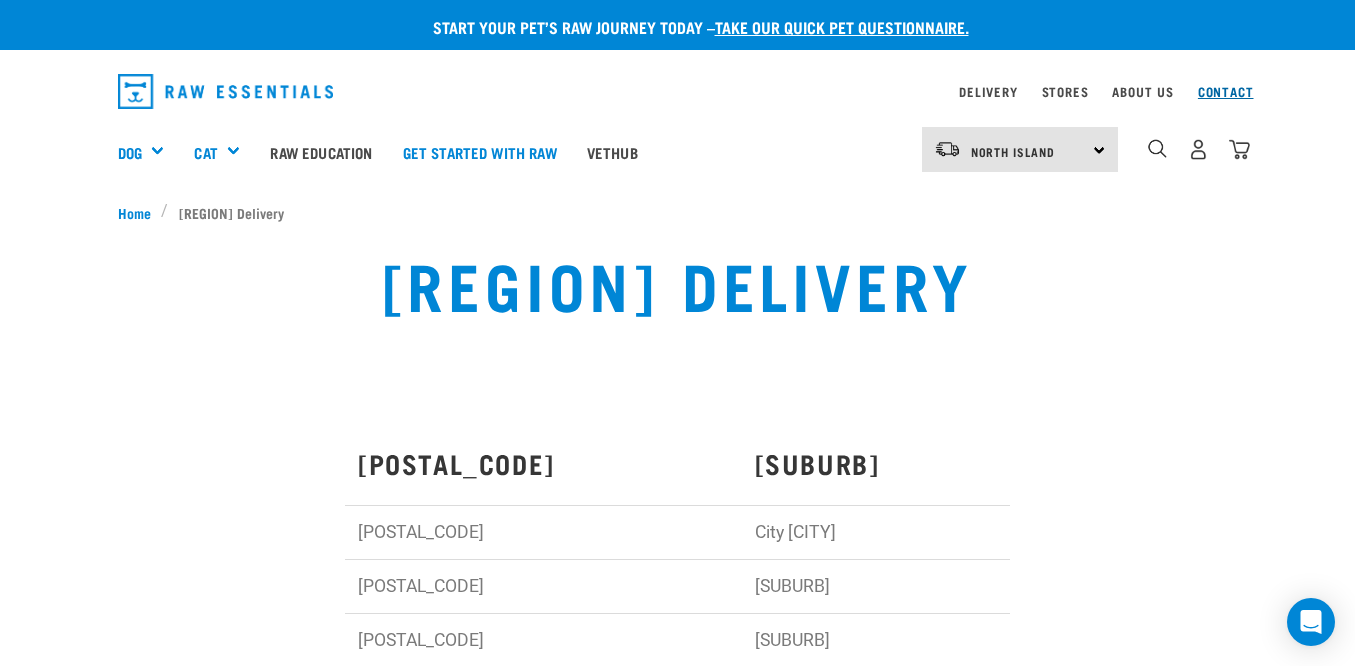 click on "Contact" at bounding box center [1226, 91] 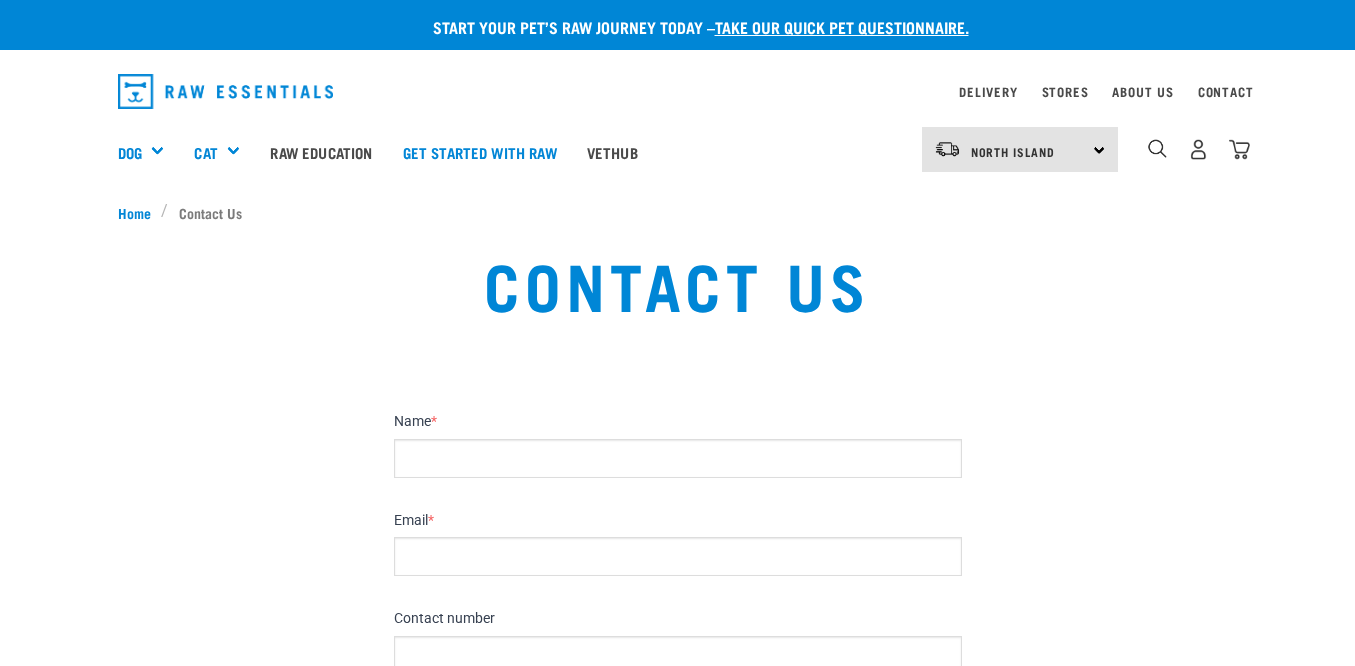 scroll, scrollTop: 0, scrollLeft: 0, axis: both 